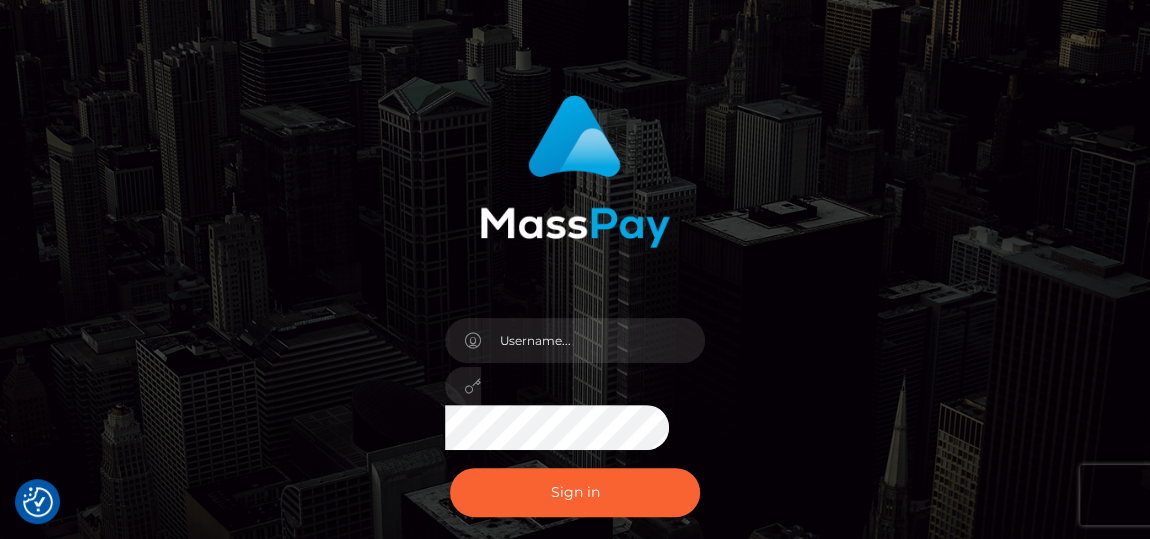 scroll, scrollTop: 72, scrollLeft: 0, axis: vertical 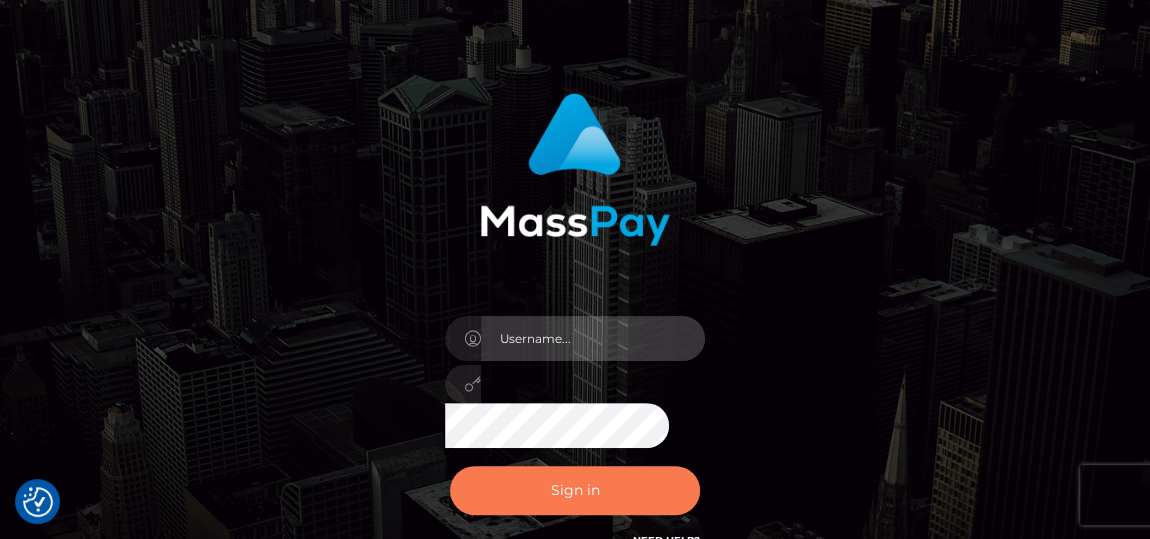 type on "pk.es" 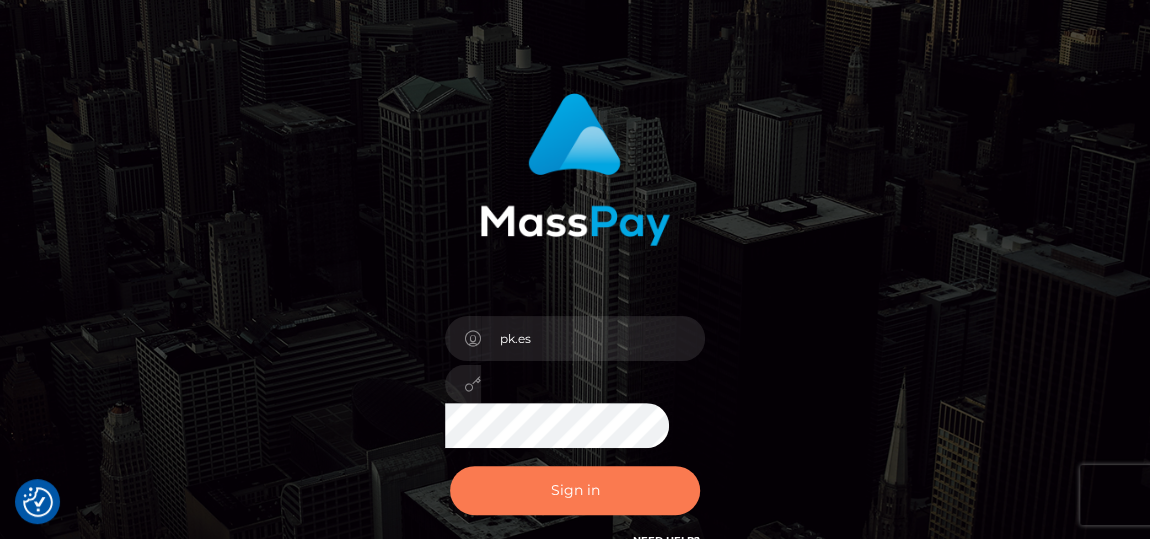 click on "Sign in" at bounding box center (575, 490) 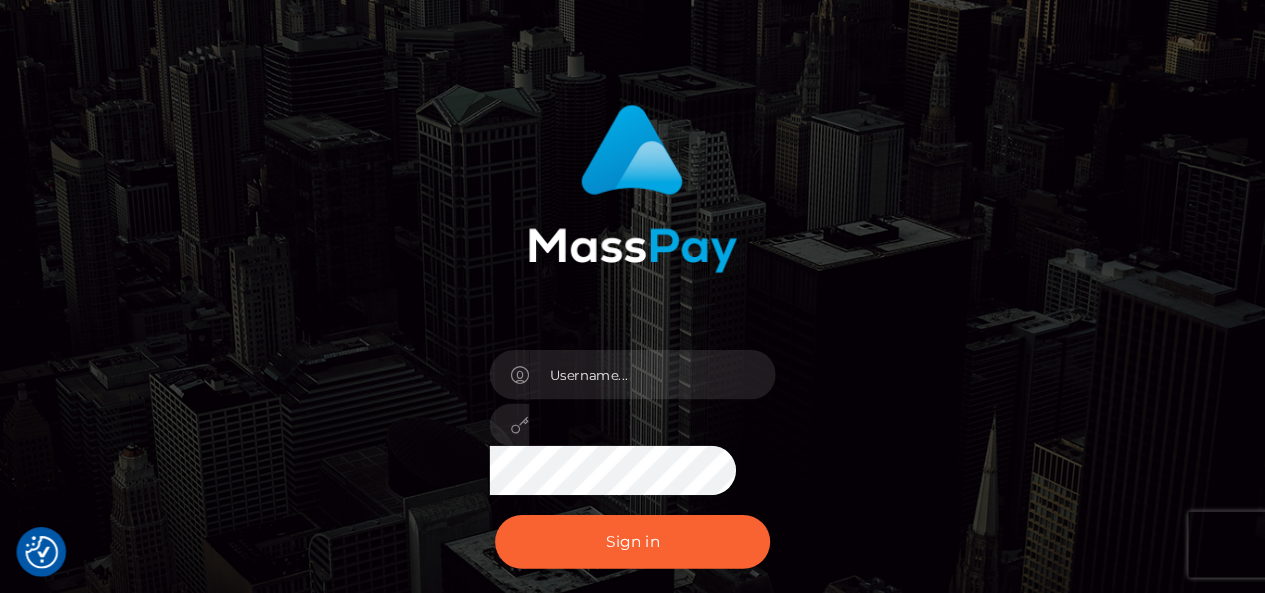 scroll, scrollTop: 70, scrollLeft: 0, axis: vertical 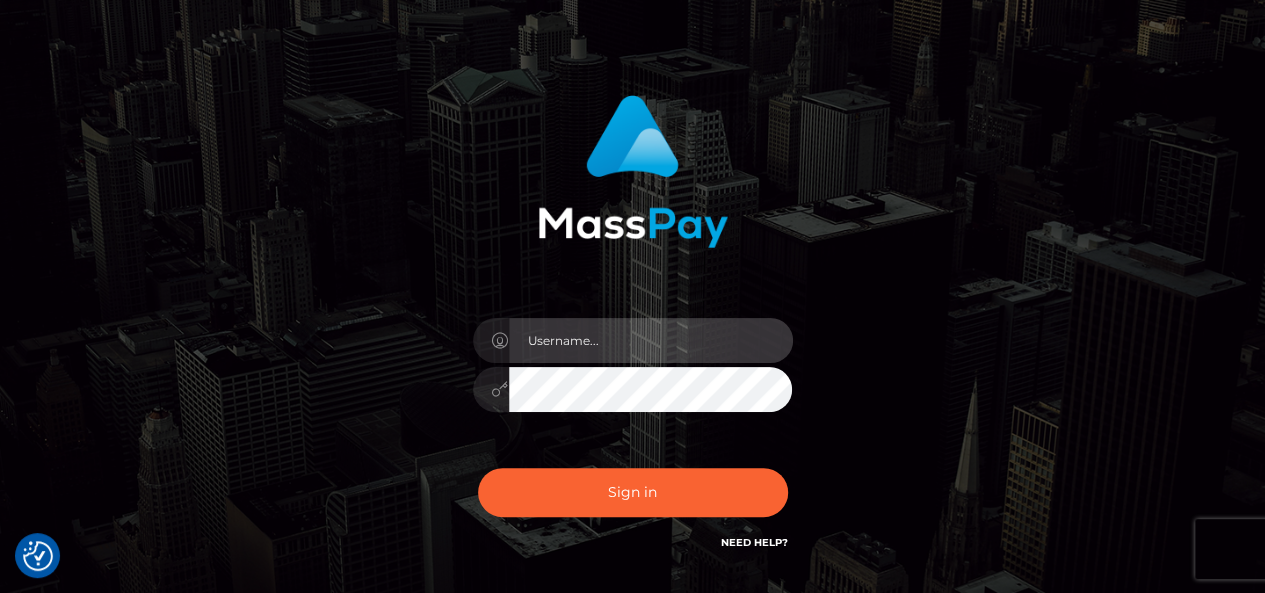 type on "pk.es" 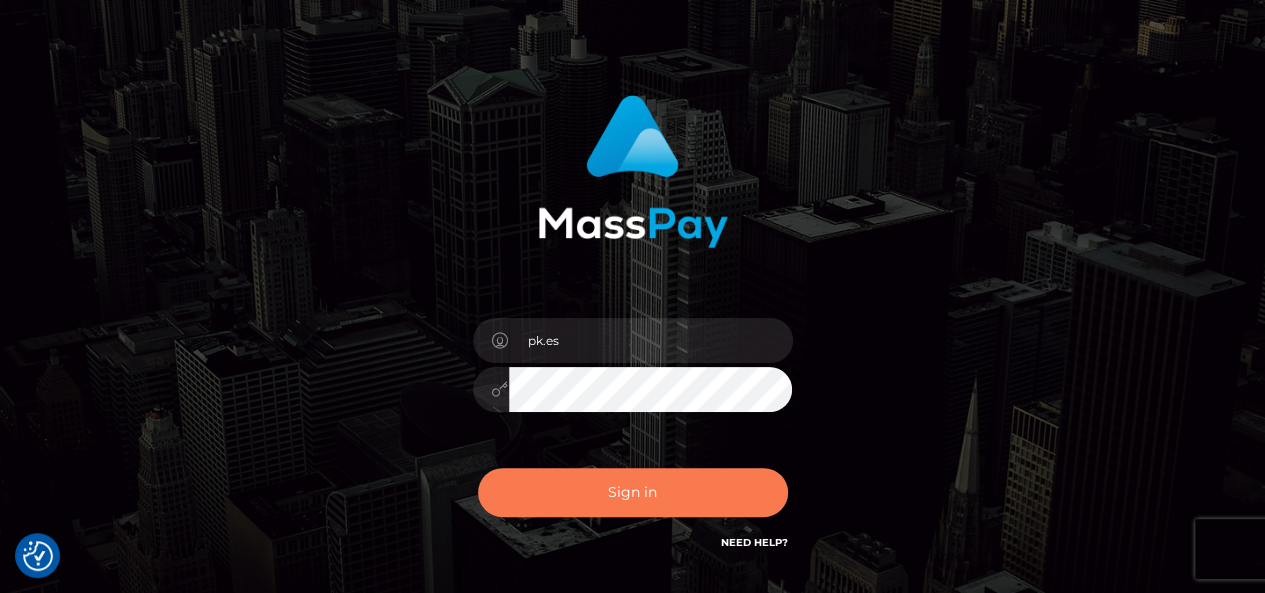 drag, startPoint x: 1135, startPoint y: 1, endPoint x: 609, endPoint y: 505, distance: 728.4861 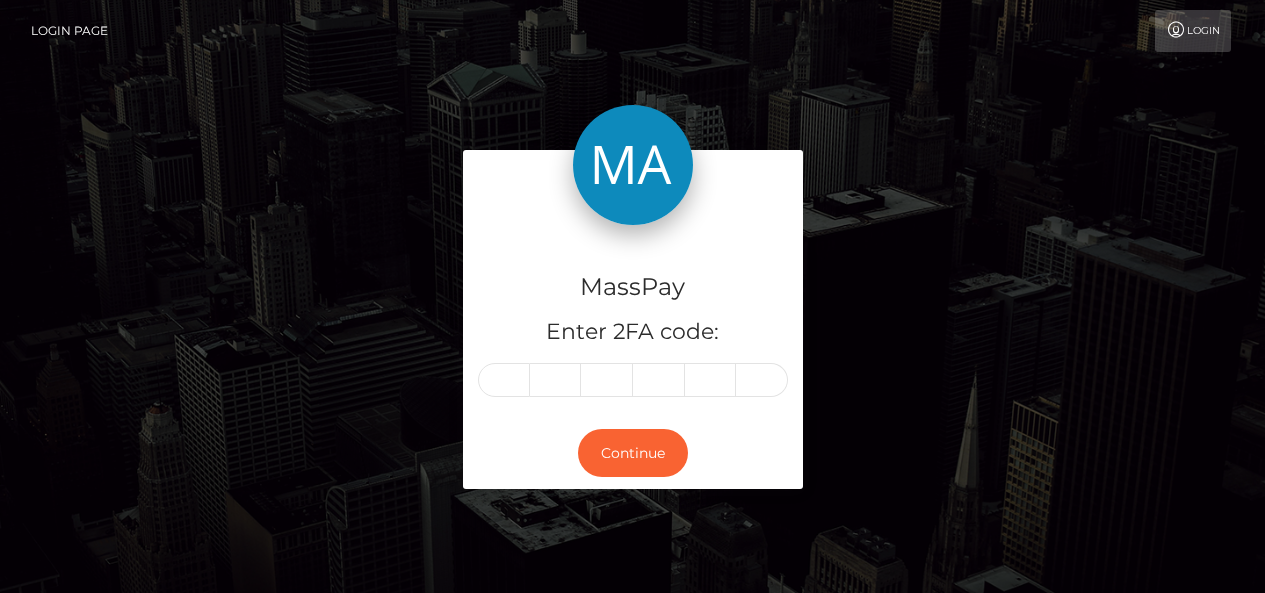 scroll, scrollTop: 0, scrollLeft: 0, axis: both 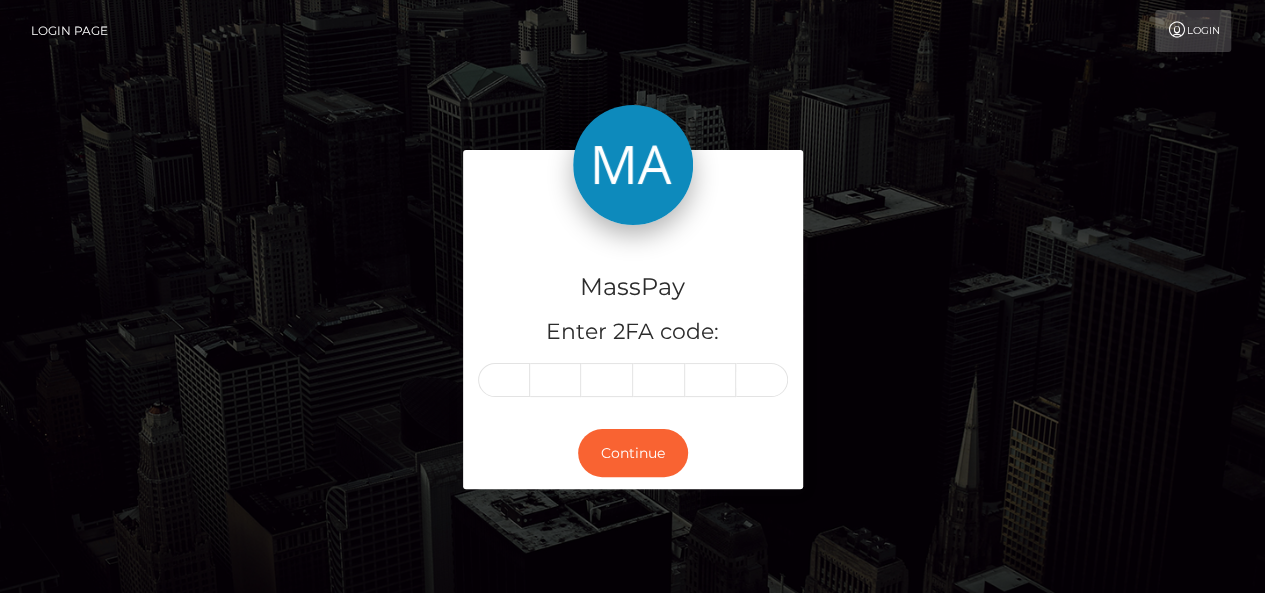 click on "MassPay
Enter 2FA code:
Continue" at bounding box center [632, 329] 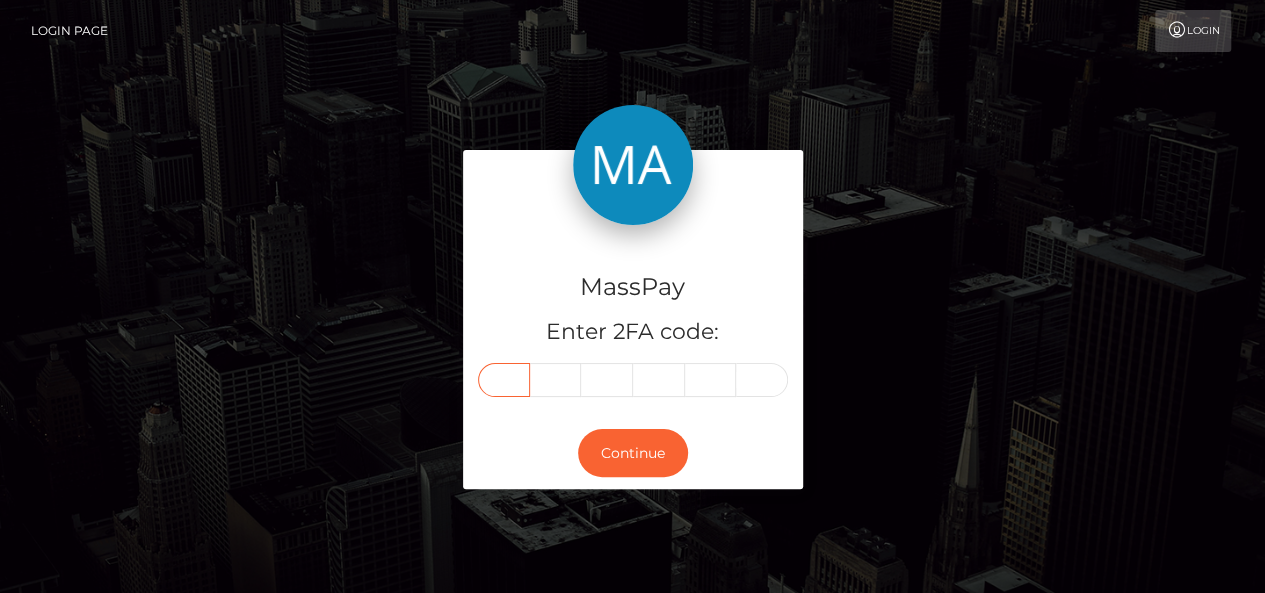click at bounding box center [504, 380] 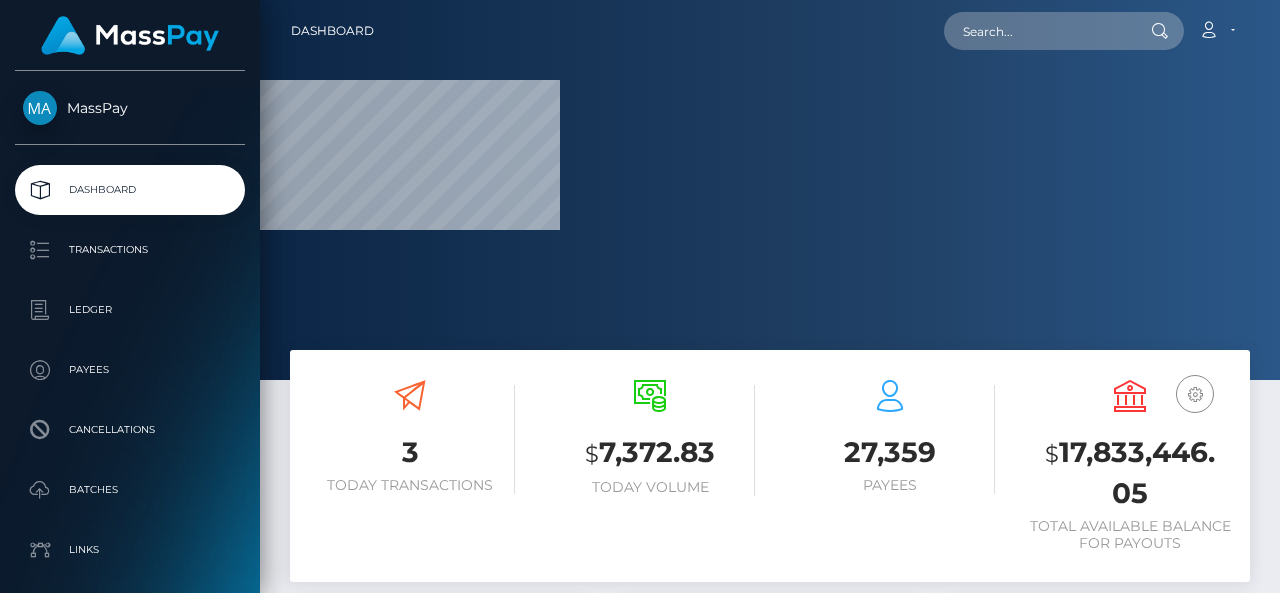 scroll, scrollTop: 0, scrollLeft: 0, axis: both 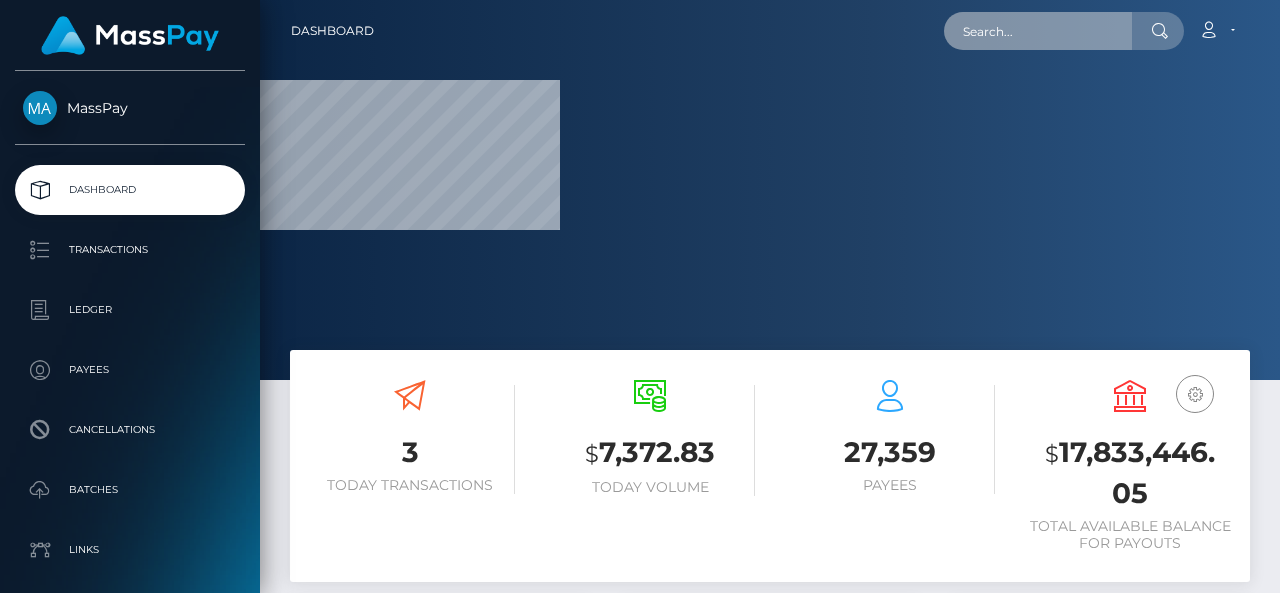 click at bounding box center [1038, 31] 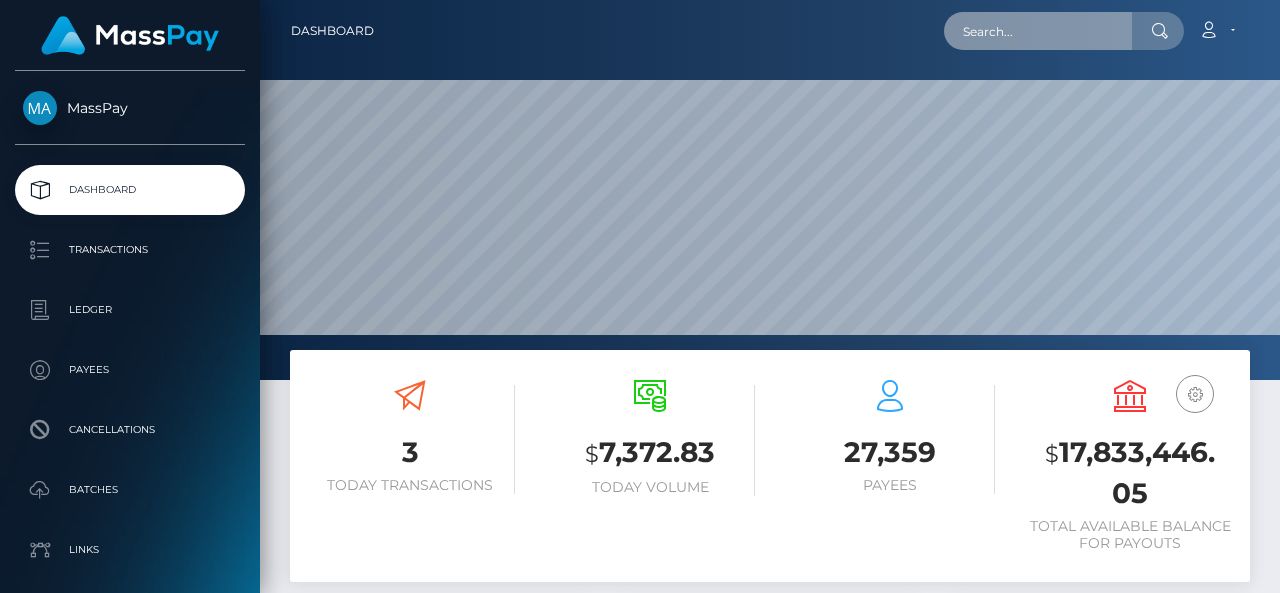 scroll, scrollTop: 999620, scrollLeft: 998980, axis: both 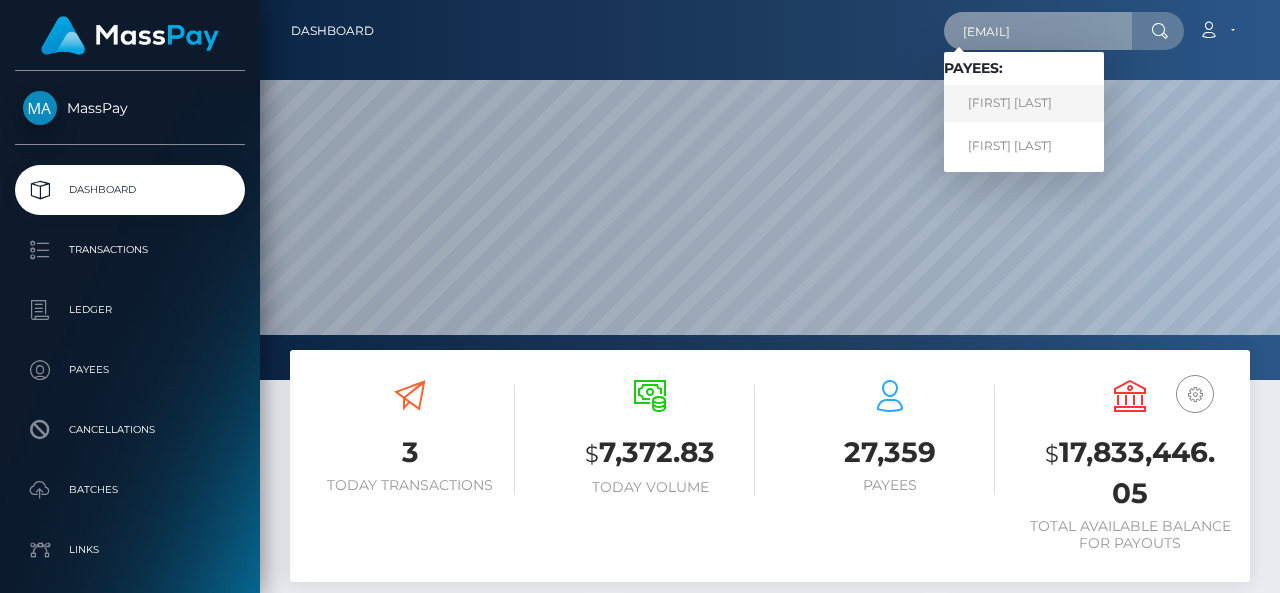 type on "kinkykatsplayroom@gmail.com" 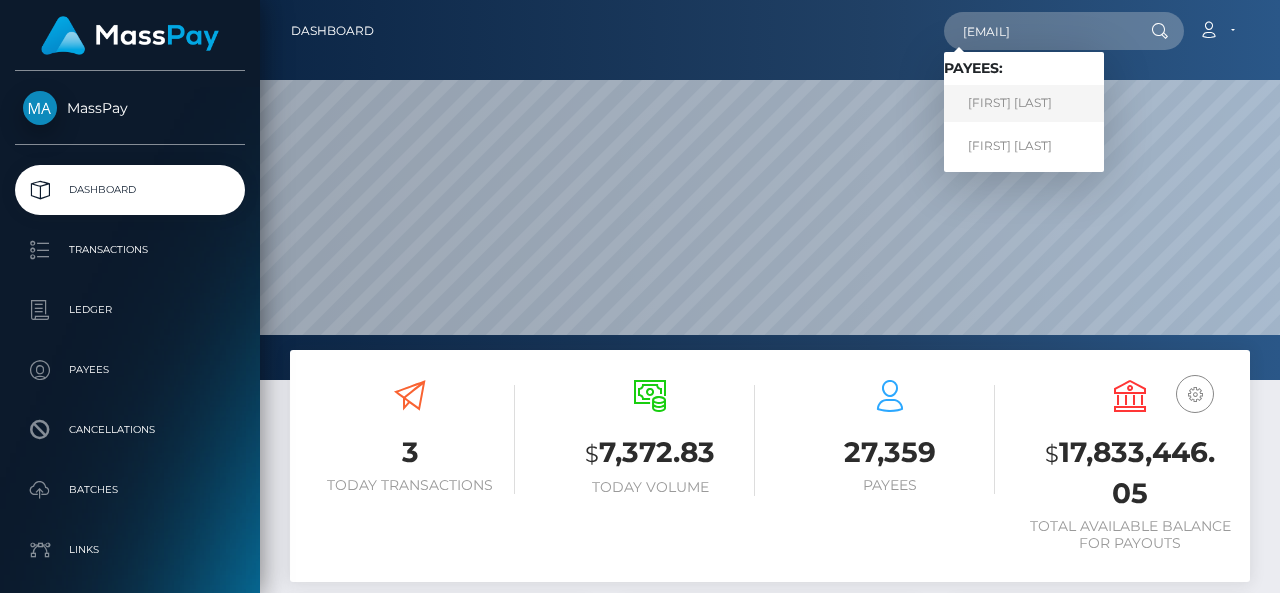 click on "Katiuscia  Jackson" at bounding box center (1024, 103) 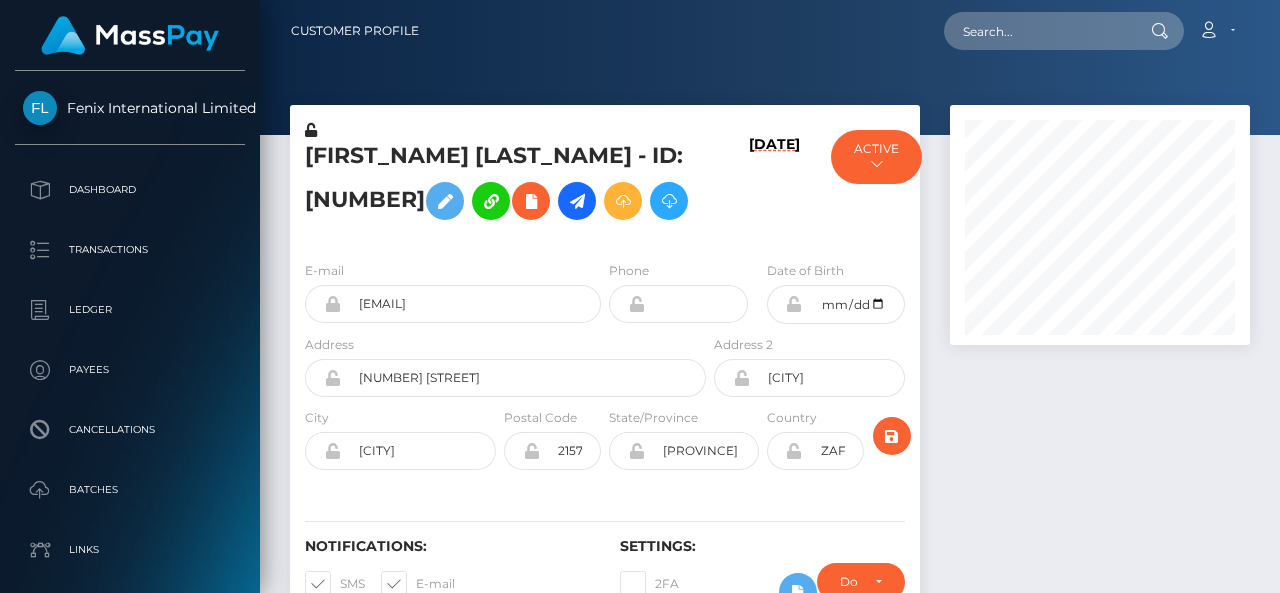 scroll, scrollTop: 0, scrollLeft: 0, axis: both 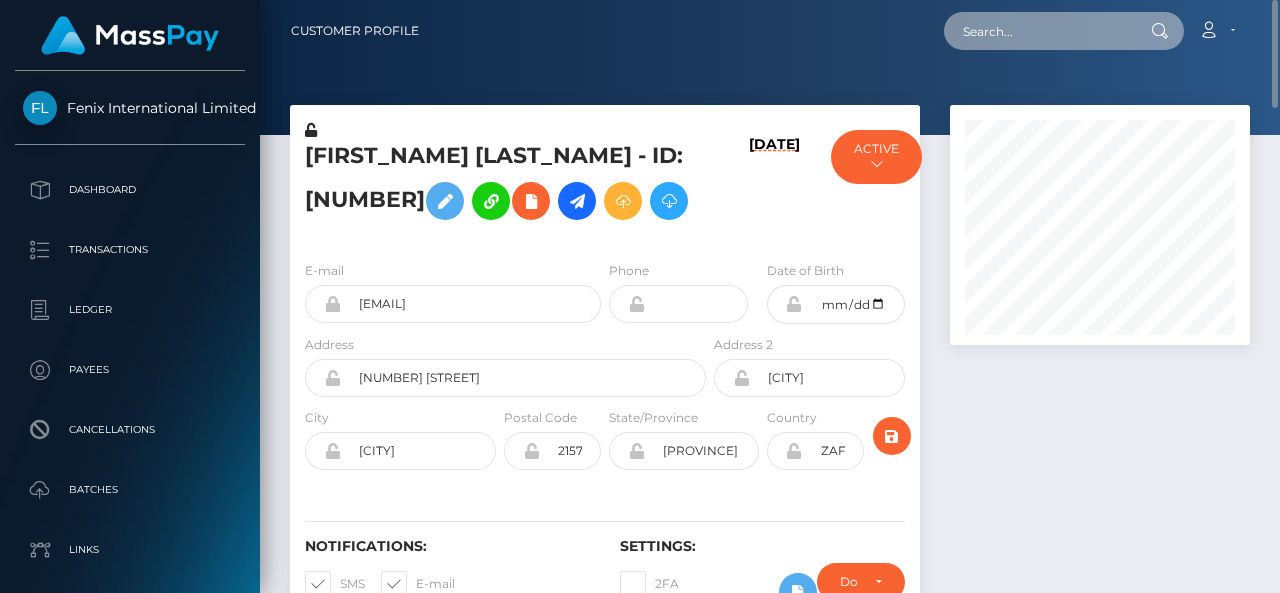 click at bounding box center (1038, 31) 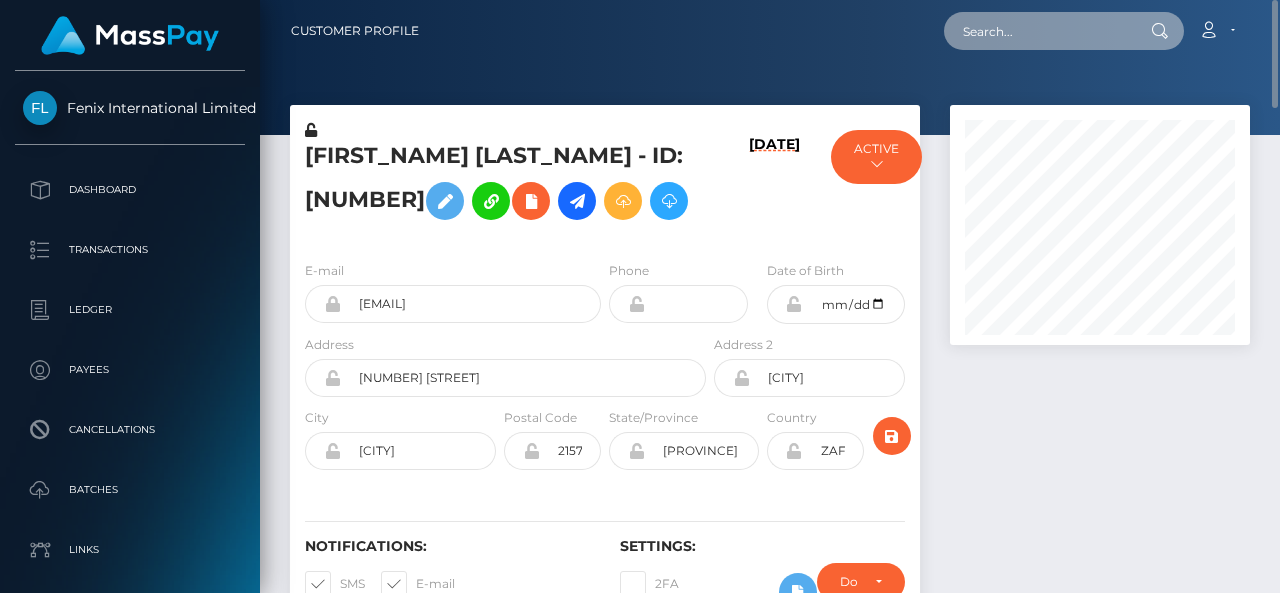 paste on "kinkykatsplayroom@gmail.com" 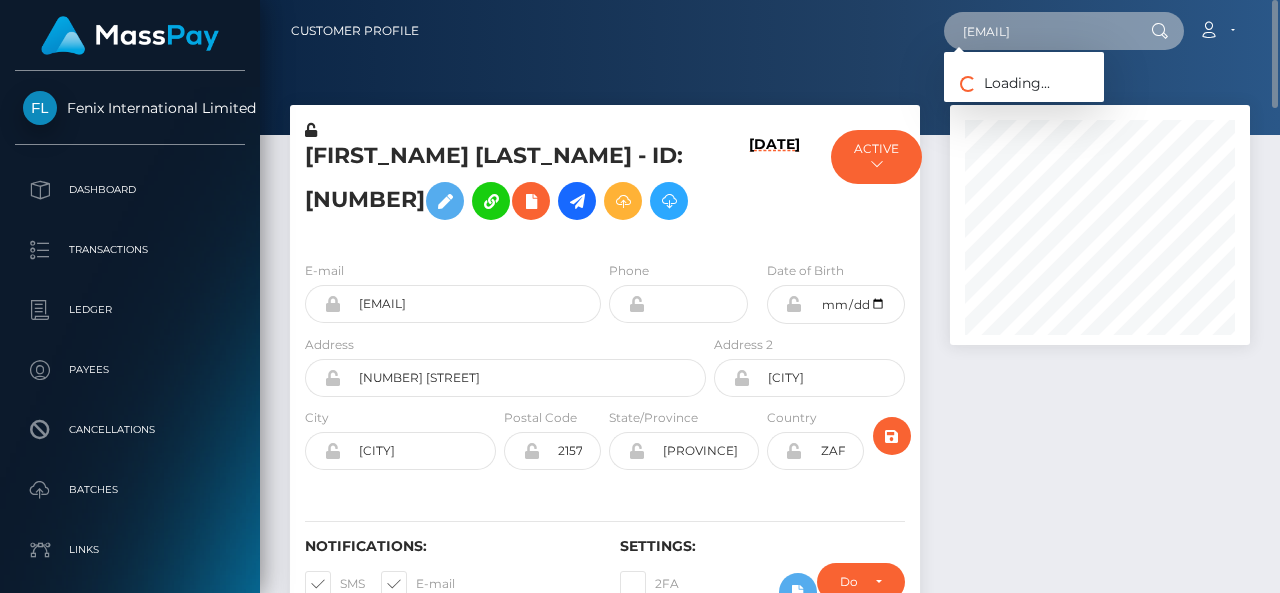 scroll, scrollTop: 0, scrollLeft: 38, axis: horizontal 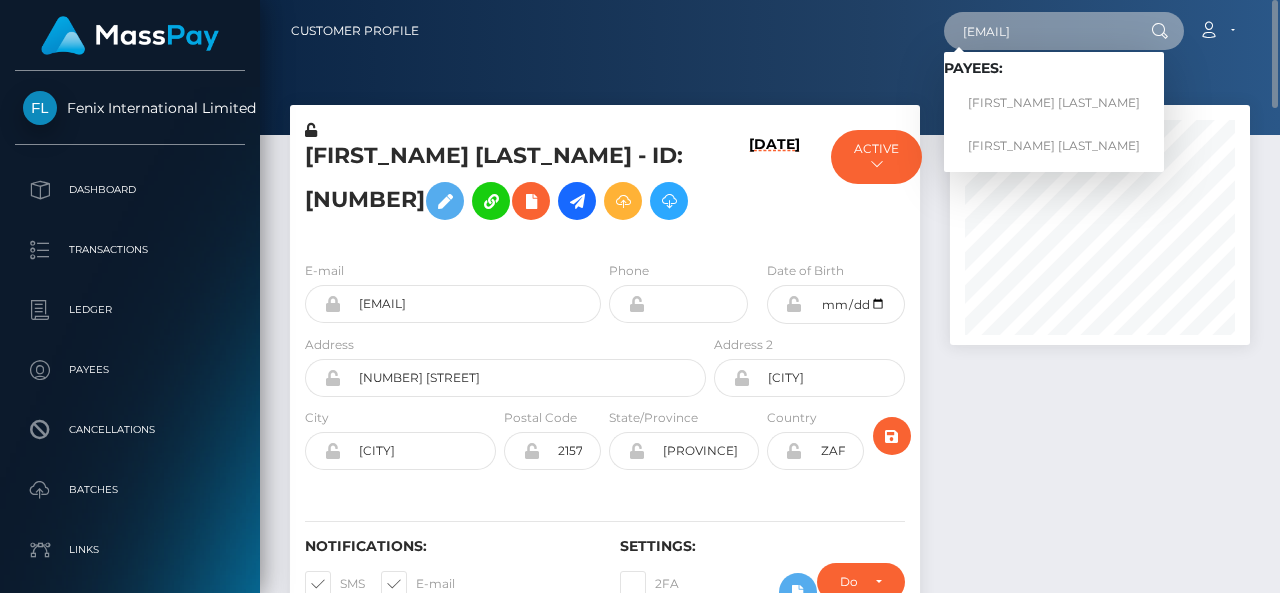 type on "kinkykatsplayroom@gmail.com" 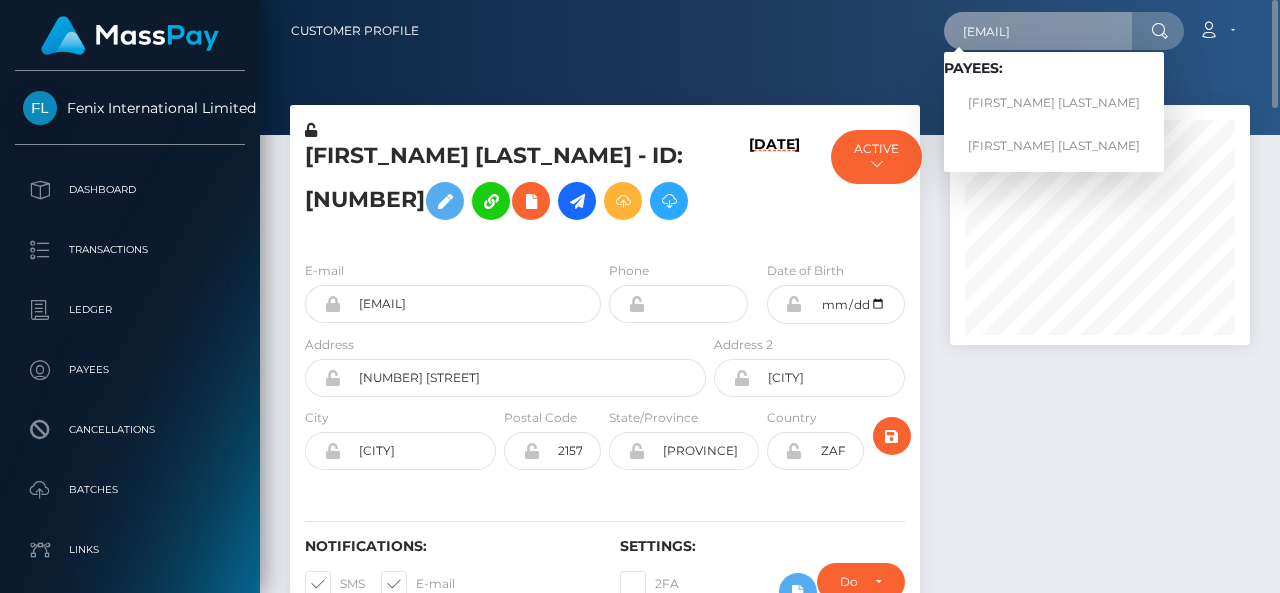 scroll, scrollTop: 0, scrollLeft: 0, axis: both 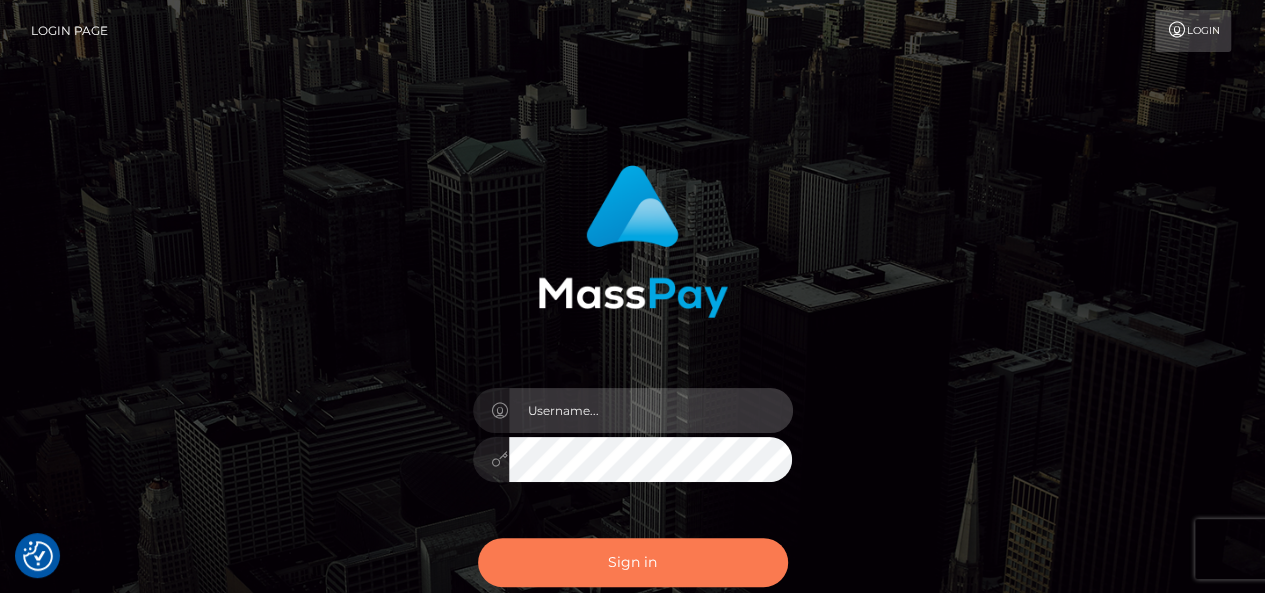 type on "pk.es" 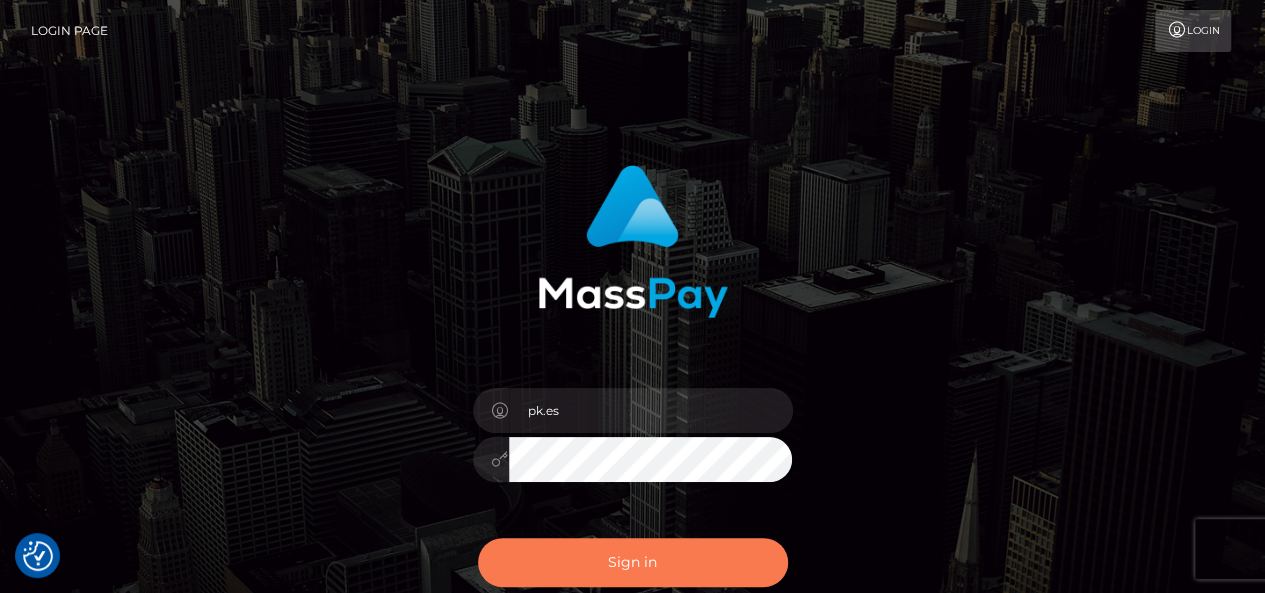 click on "Sign in" at bounding box center [633, 562] 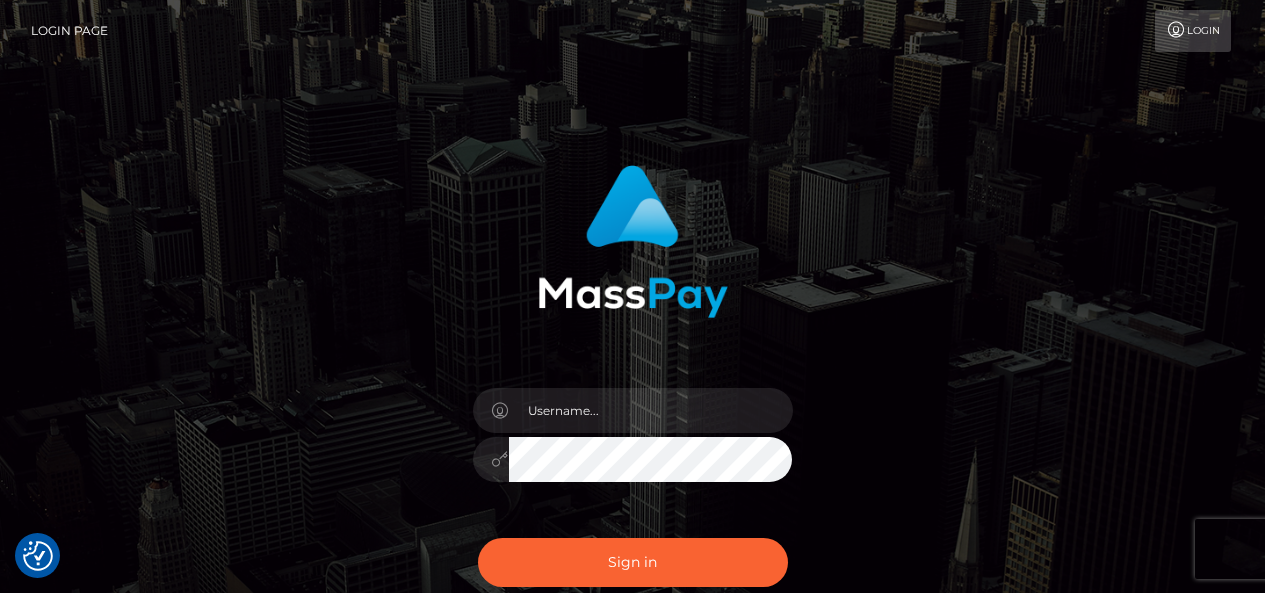 scroll, scrollTop: 0, scrollLeft: 0, axis: both 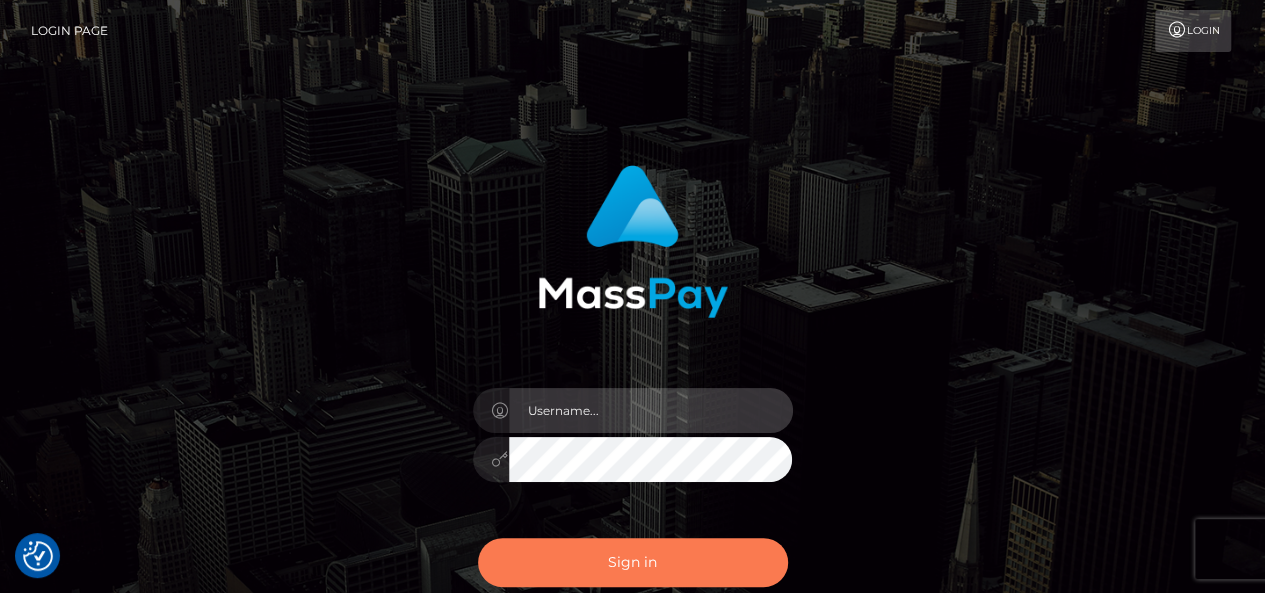 type on "pk.es" 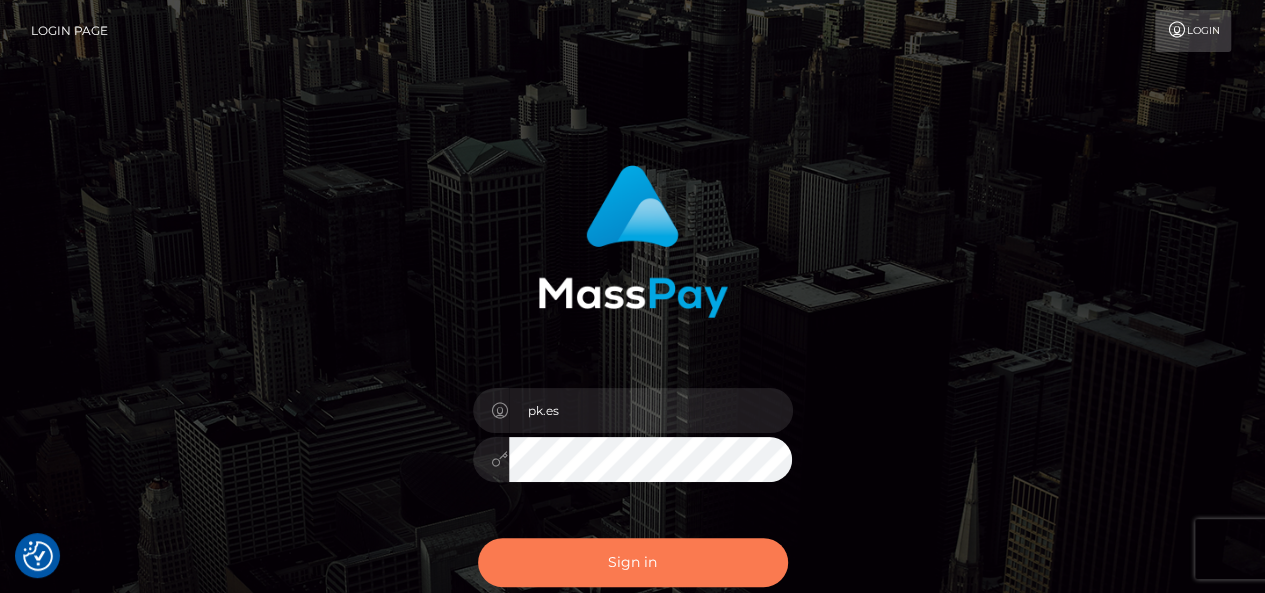 click on "Sign in" at bounding box center [633, 562] 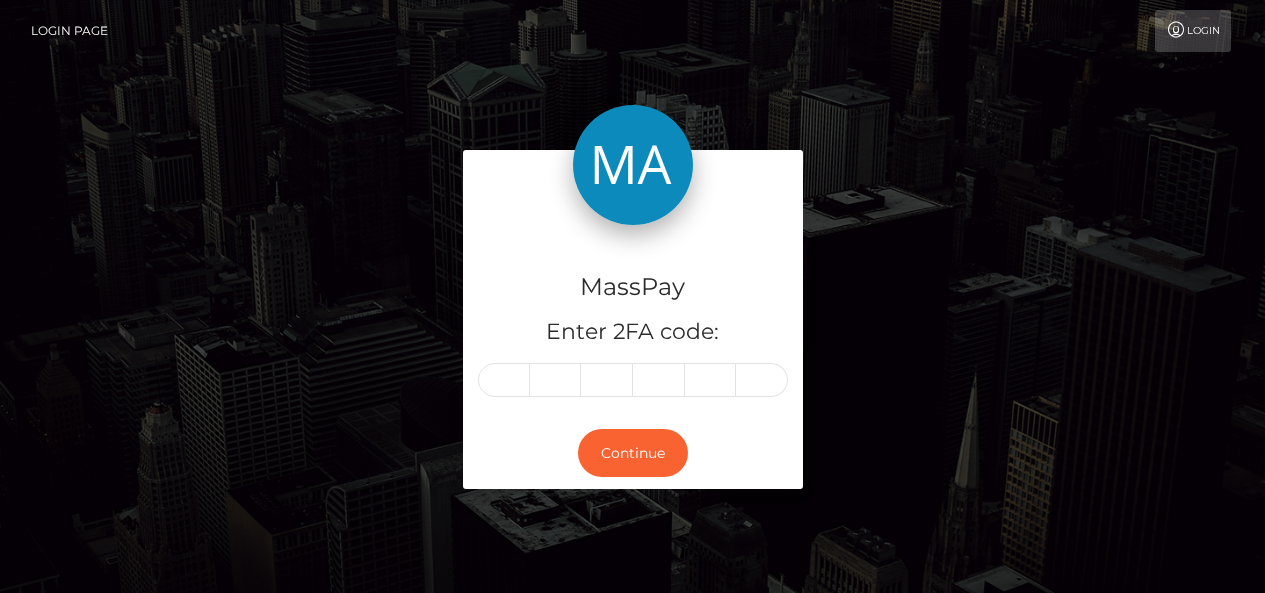 scroll, scrollTop: 0, scrollLeft: 0, axis: both 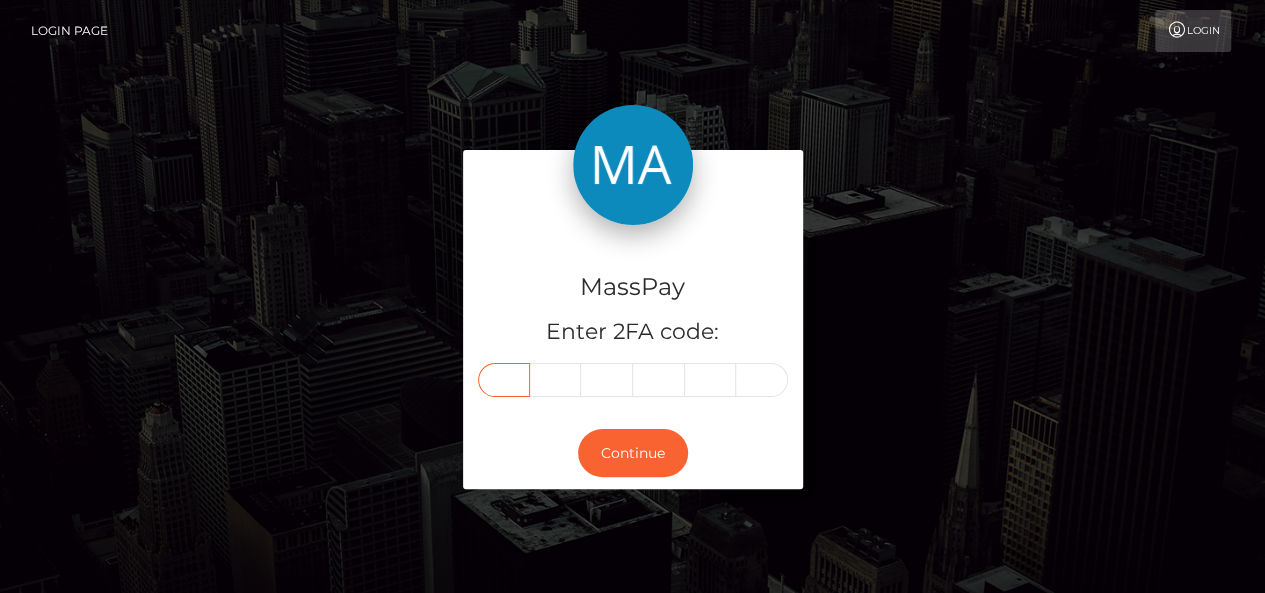 click at bounding box center [504, 380] 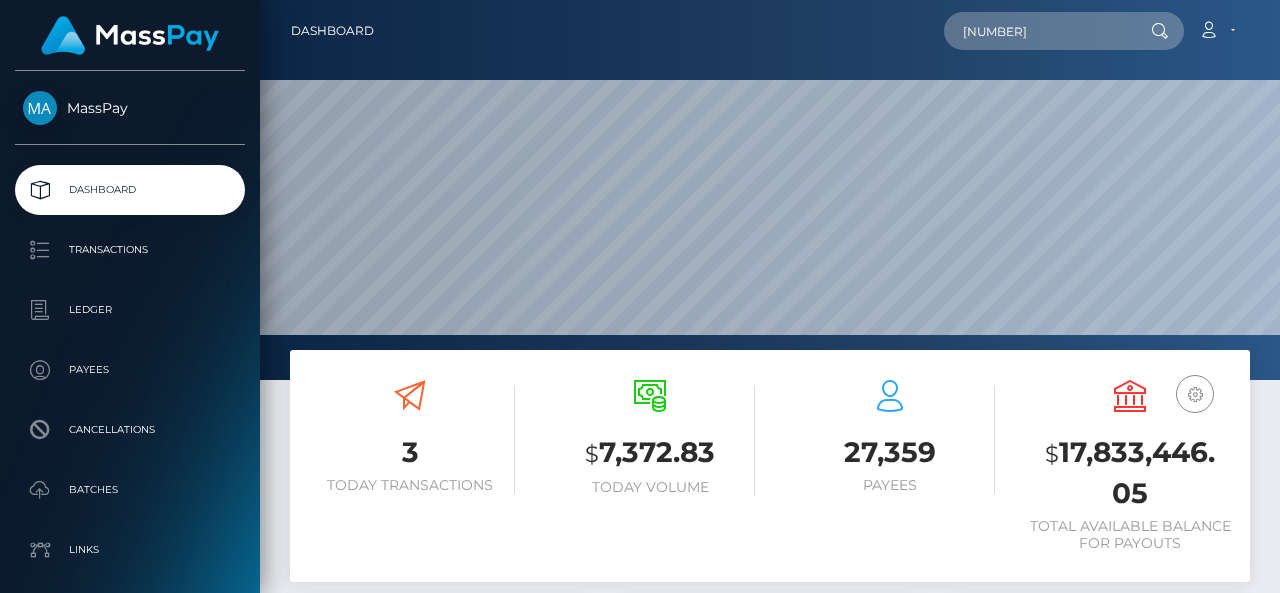scroll, scrollTop: 0, scrollLeft: 0, axis: both 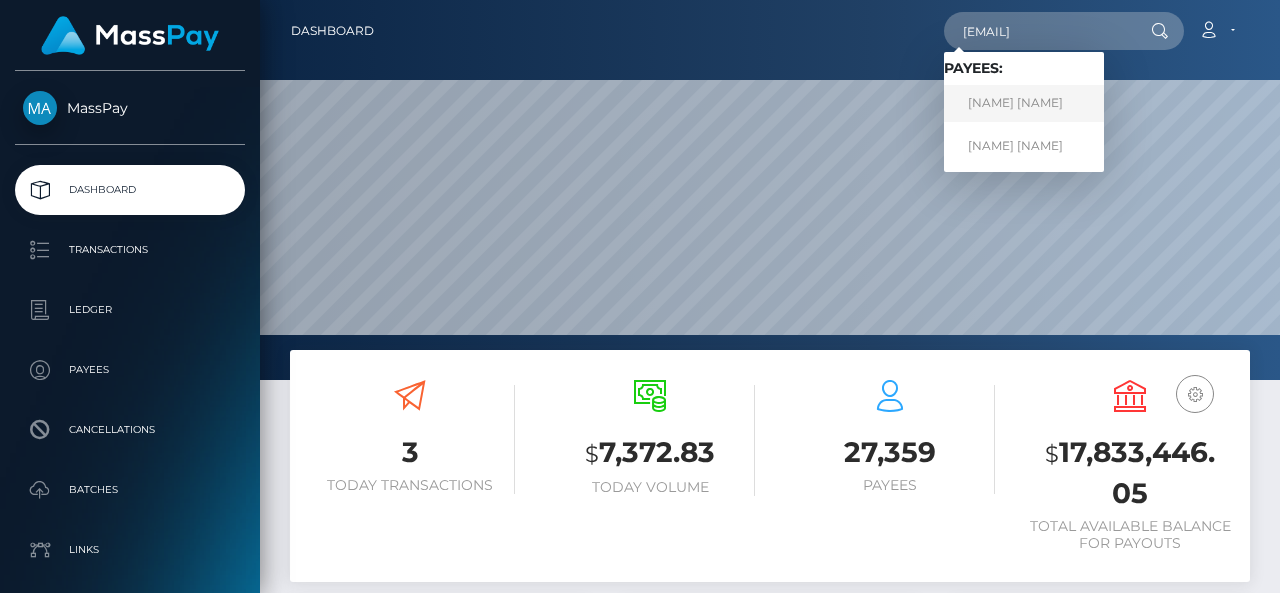 type on "[USER]@[DOMAIN].com" 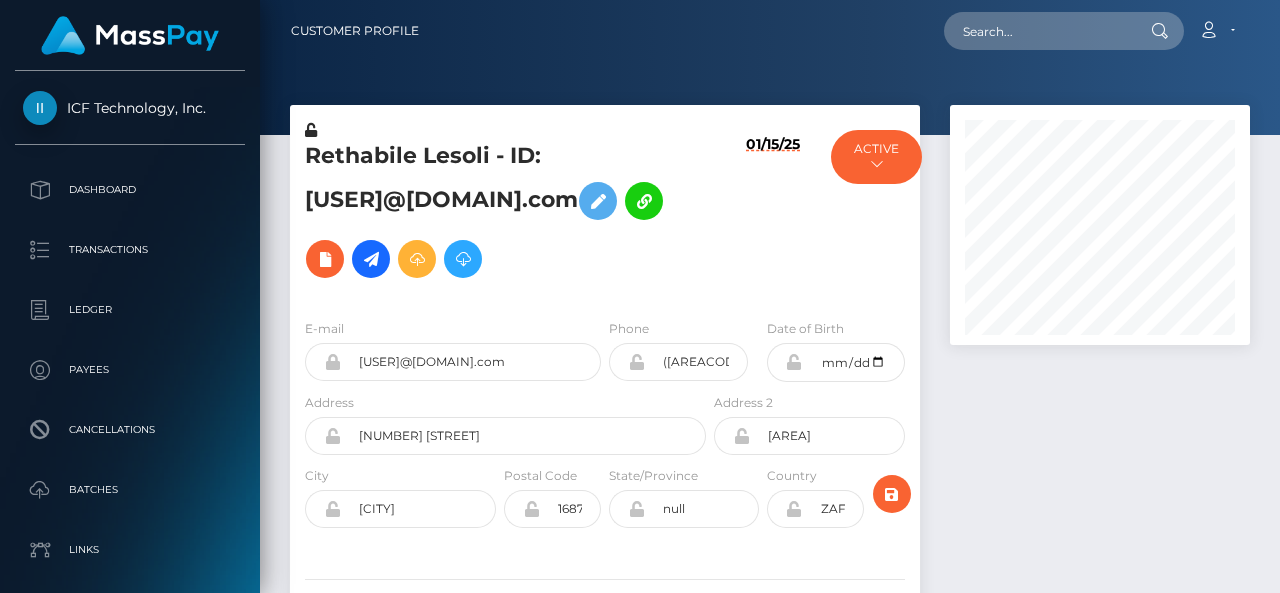 scroll, scrollTop: 0, scrollLeft: 0, axis: both 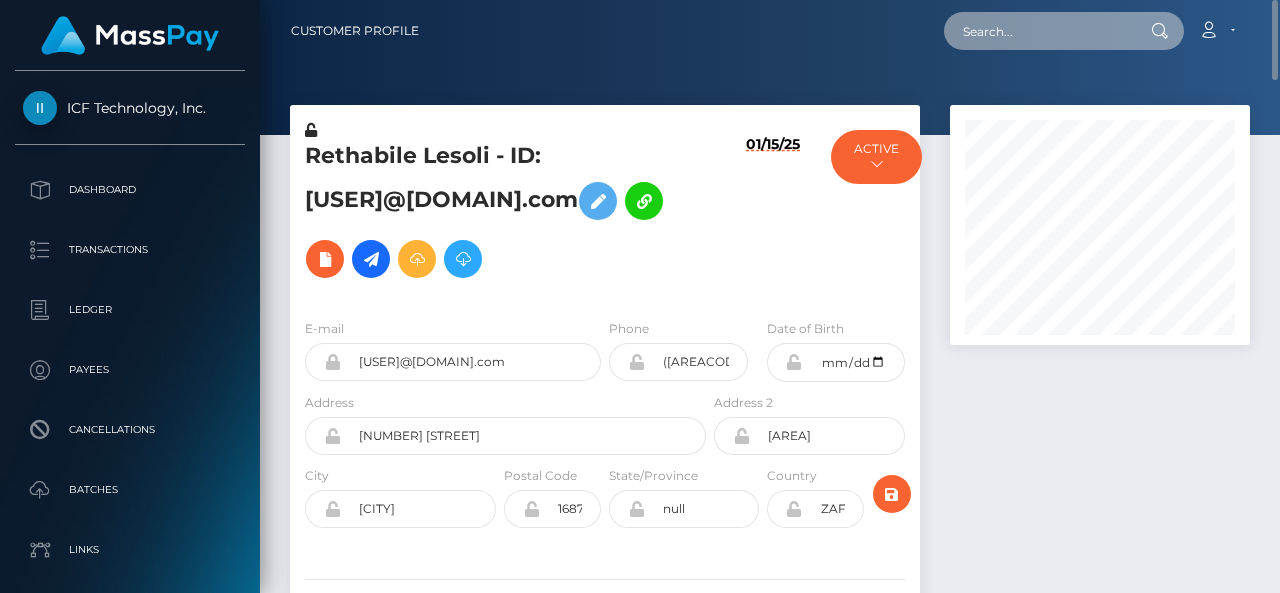 click at bounding box center (1038, 31) 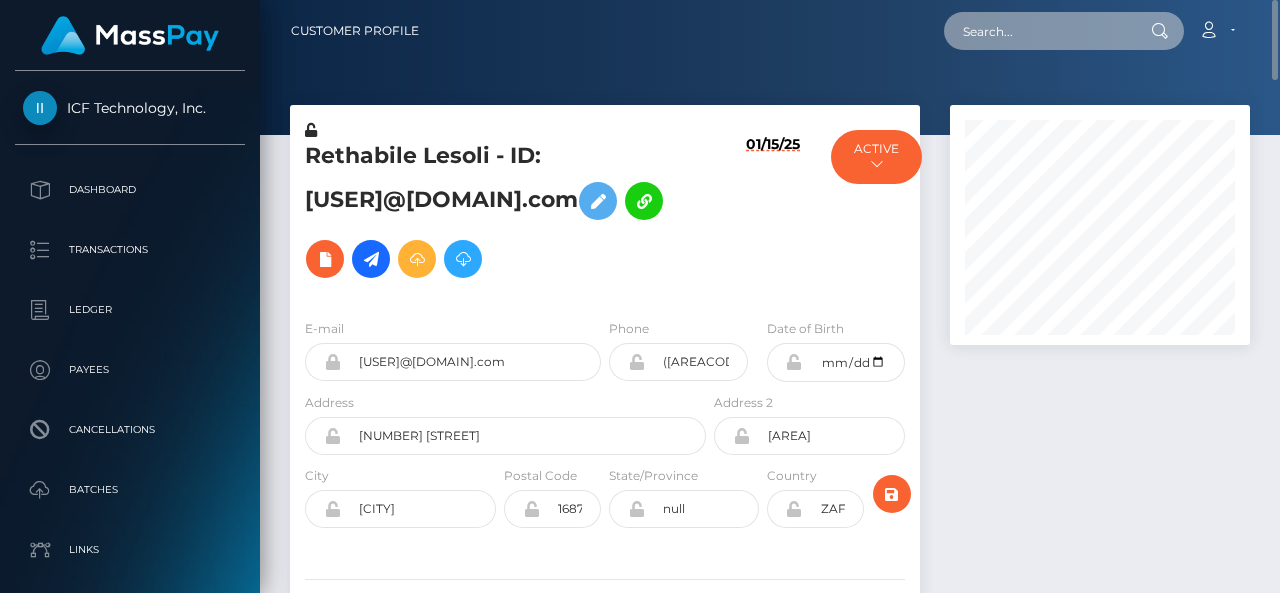 paste on "[USER]@[DOMAIN].com" 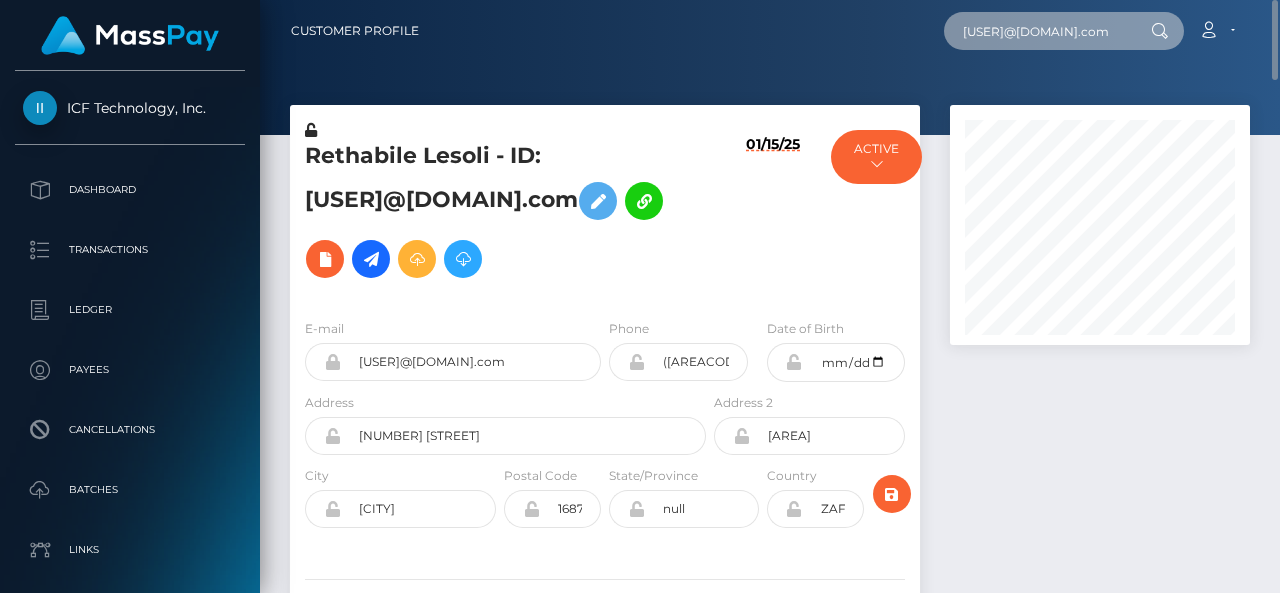 scroll, scrollTop: 0, scrollLeft: 58, axis: horizontal 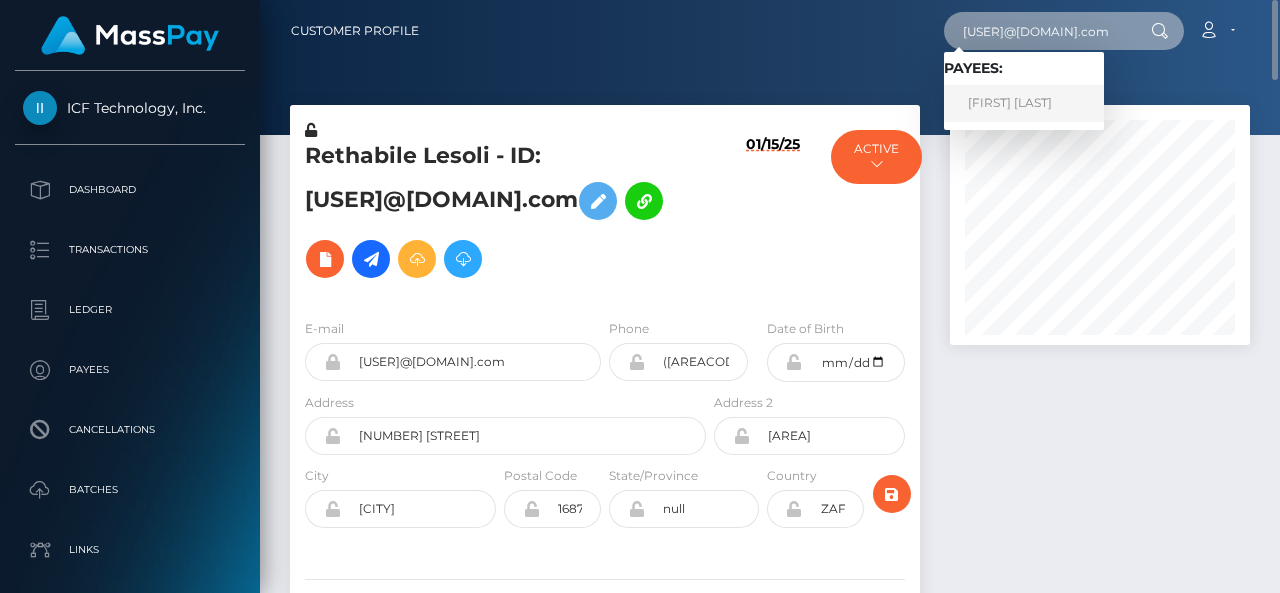 type on "[USER]@[DOMAIN].com" 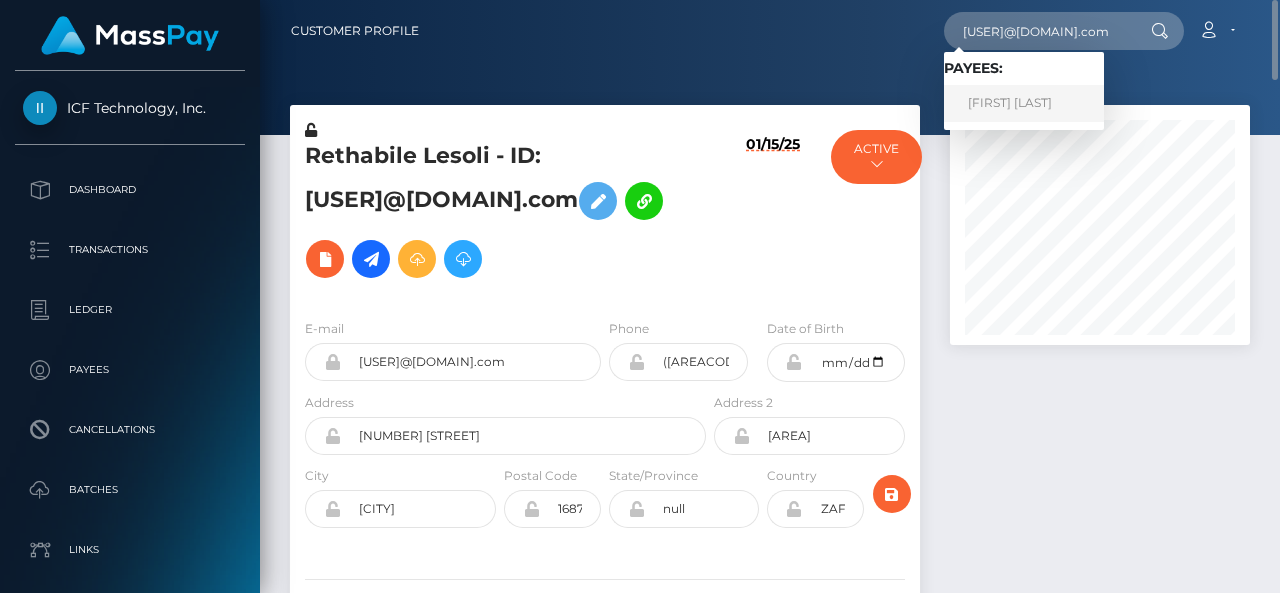 click on "Kenyaditswe  Tsinyane" at bounding box center [1024, 103] 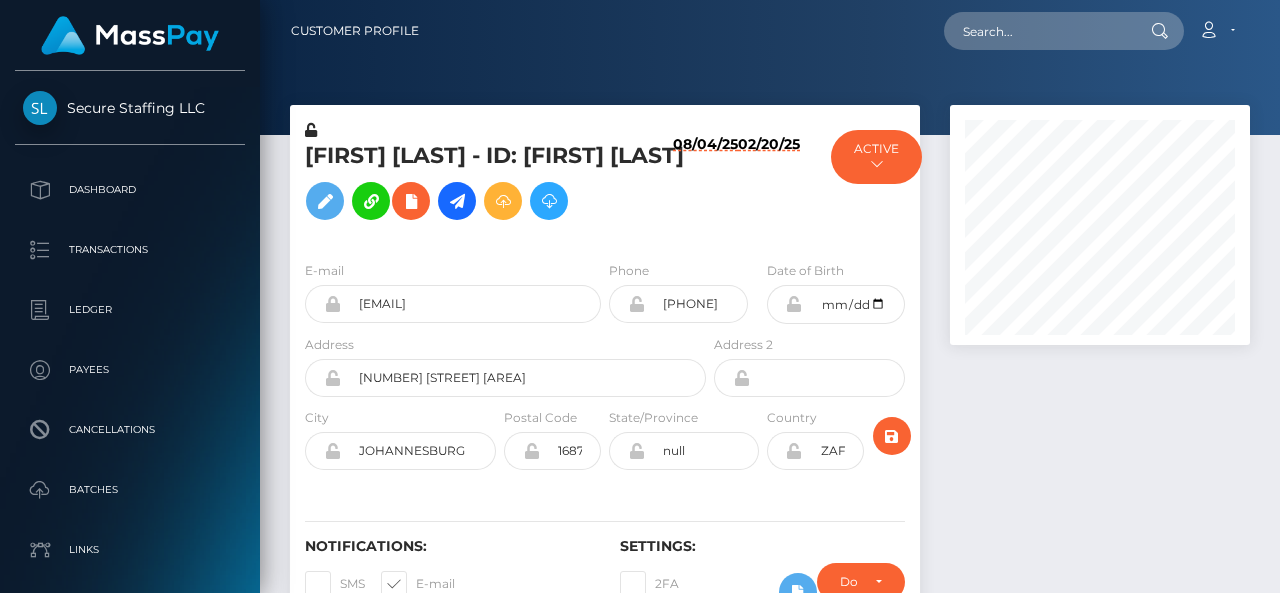 scroll, scrollTop: 0, scrollLeft: 0, axis: both 